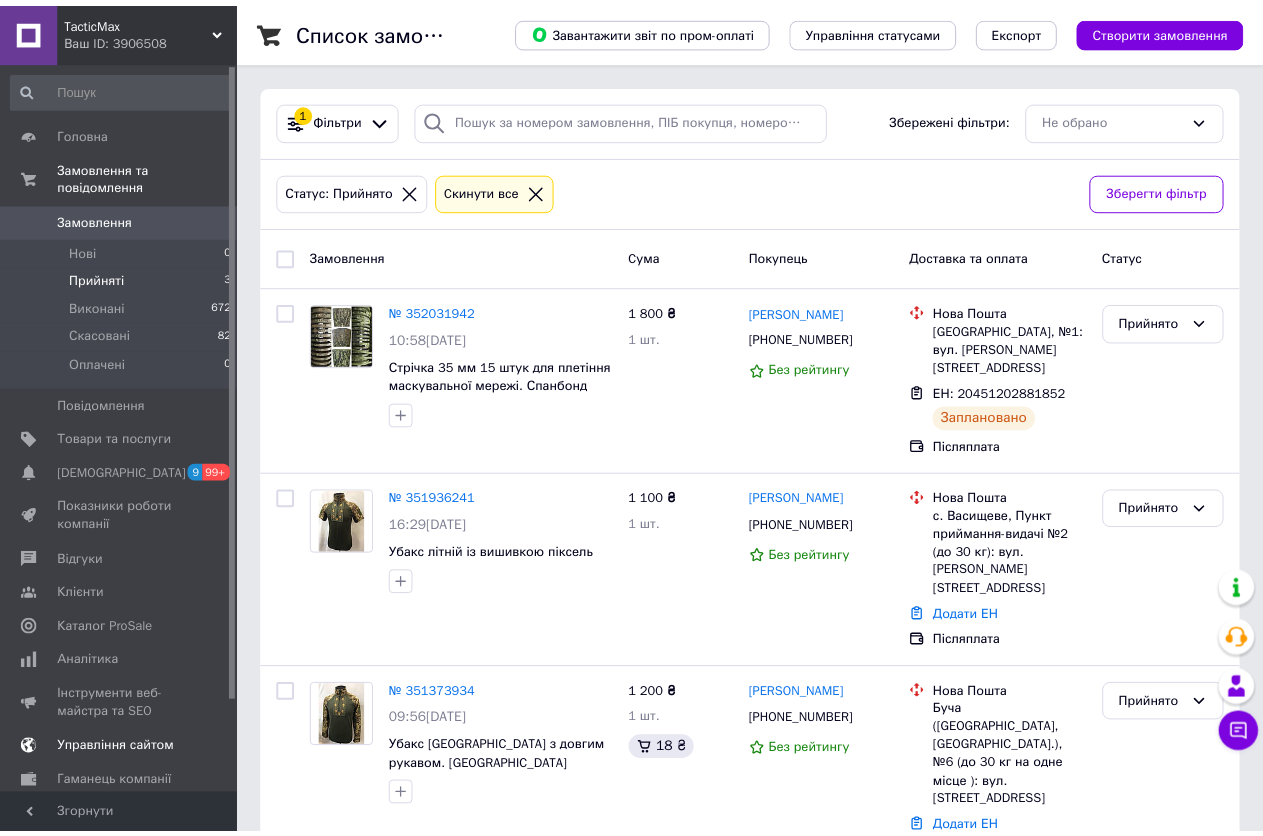 scroll, scrollTop: 0, scrollLeft: 0, axis: both 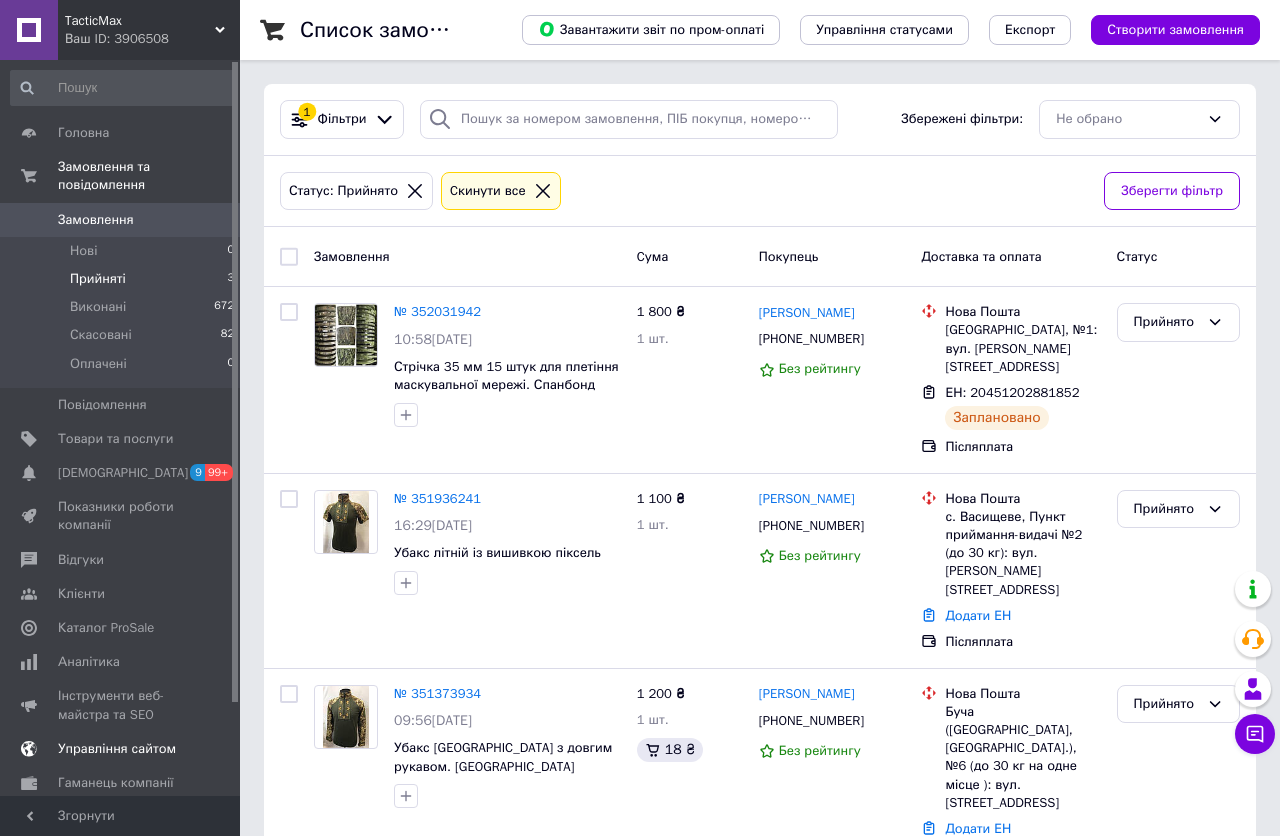 click on "Показники роботи компанії" at bounding box center [121, 516] 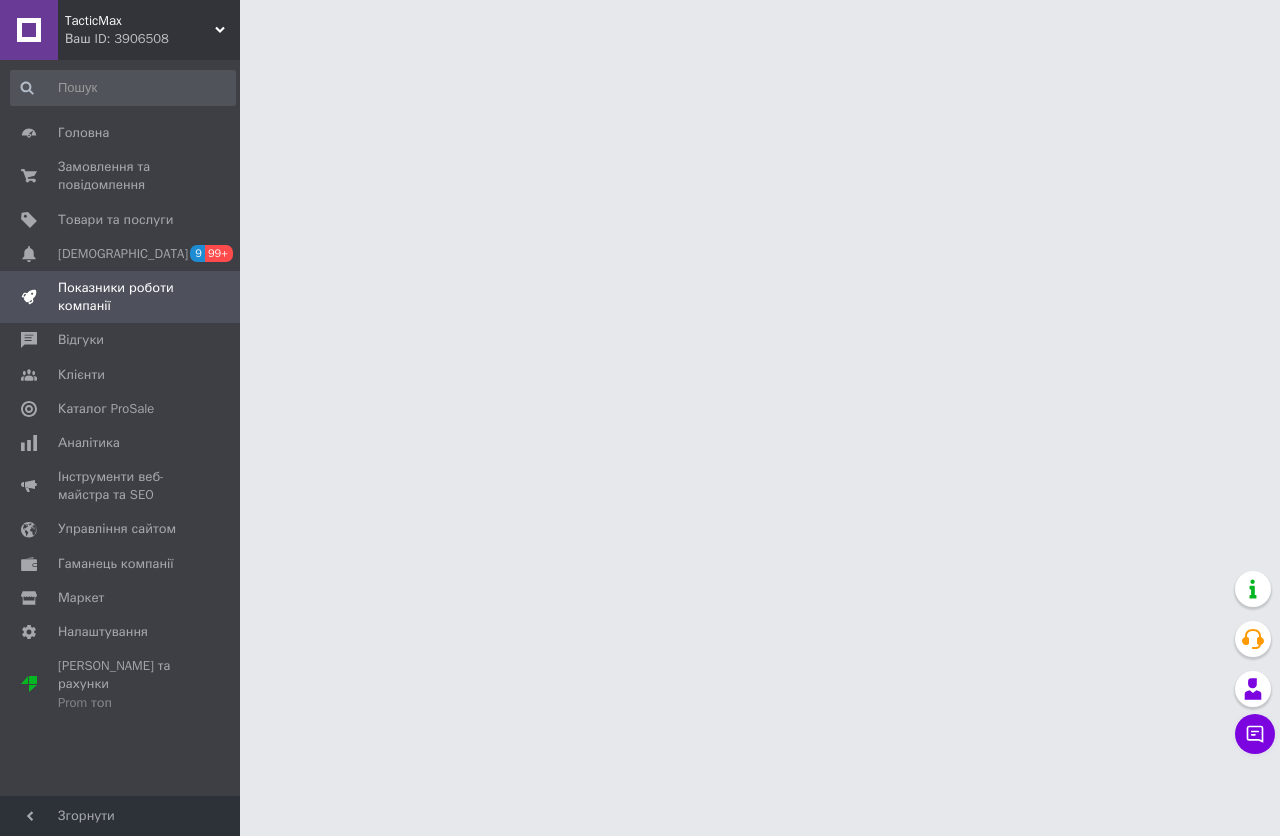 click on "TacticMax Ваш ID: 3906508 Сайт TacticMax Кабінет покупця Перевірити стан системи Сторінка на порталі Довідка Вийти Головна Замовлення та повідомлення 0 0 Товари та послуги Сповіщення 9 99+ Показники роботи компанії Відгуки Клієнти Каталог ProSale Аналітика Інструменти веб-майстра та SEO Управління сайтом Гаманець компанії Маркет Налаштування Тарифи та рахунки Prom топ Згорнути" at bounding box center [640, 0] 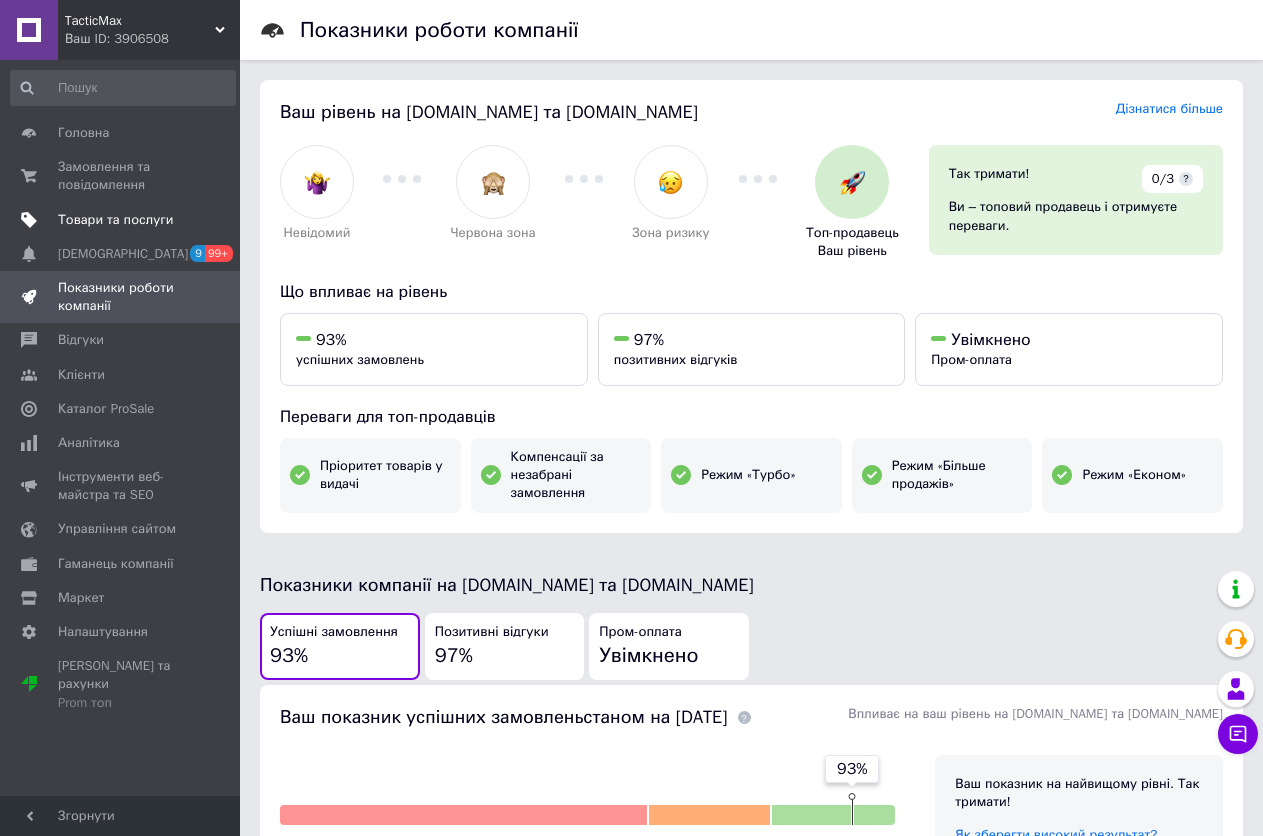 click on "Товари та послуги" at bounding box center [115, 220] 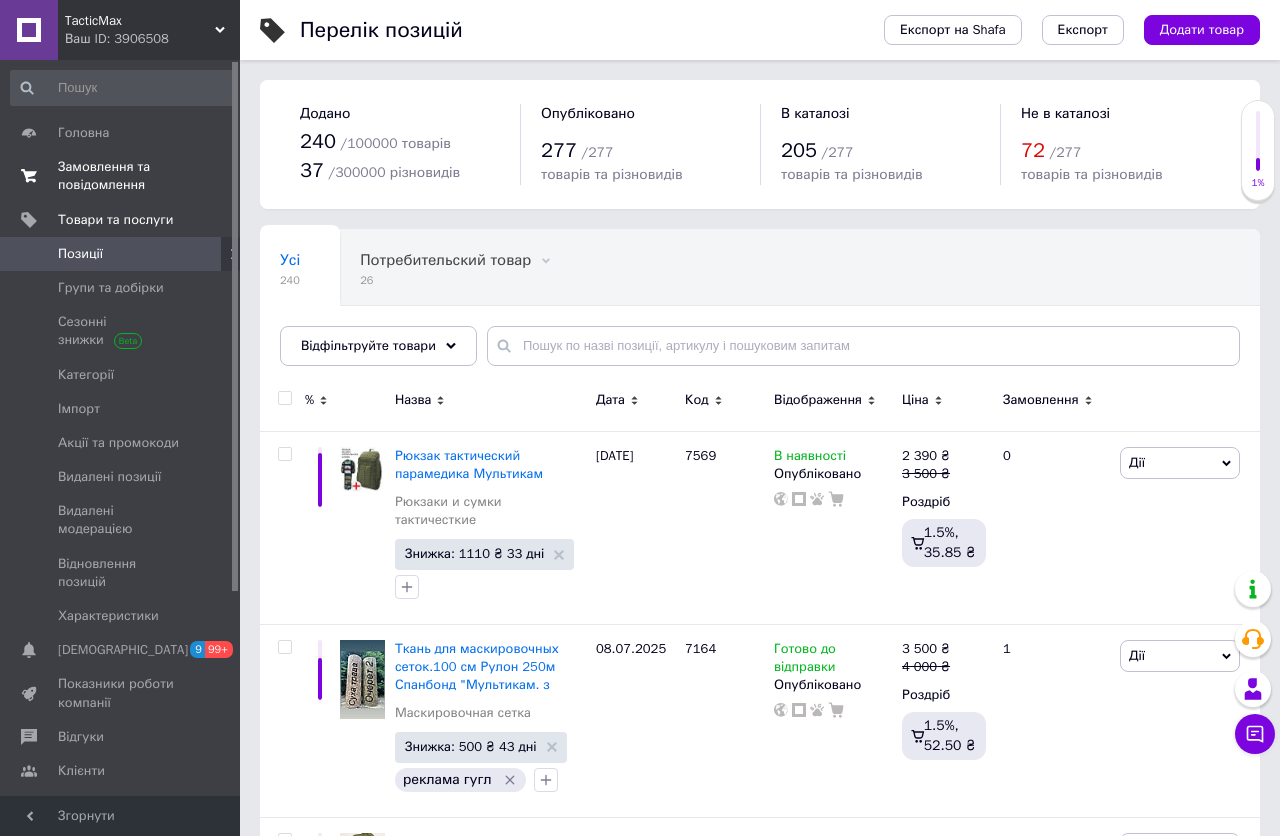 click on "Замовлення та повідомлення" at bounding box center (121, 176) 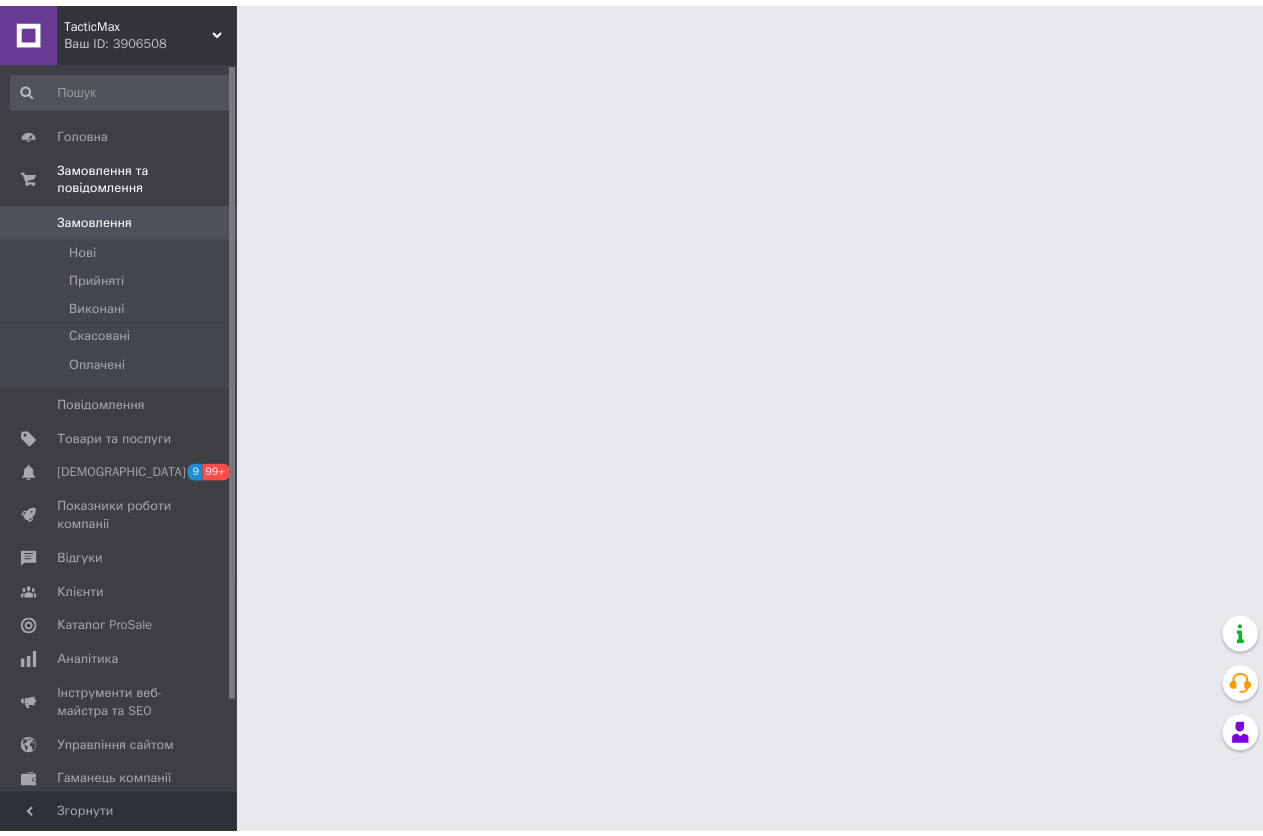 scroll, scrollTop: 0, scrollLeft: 0, axis: both 